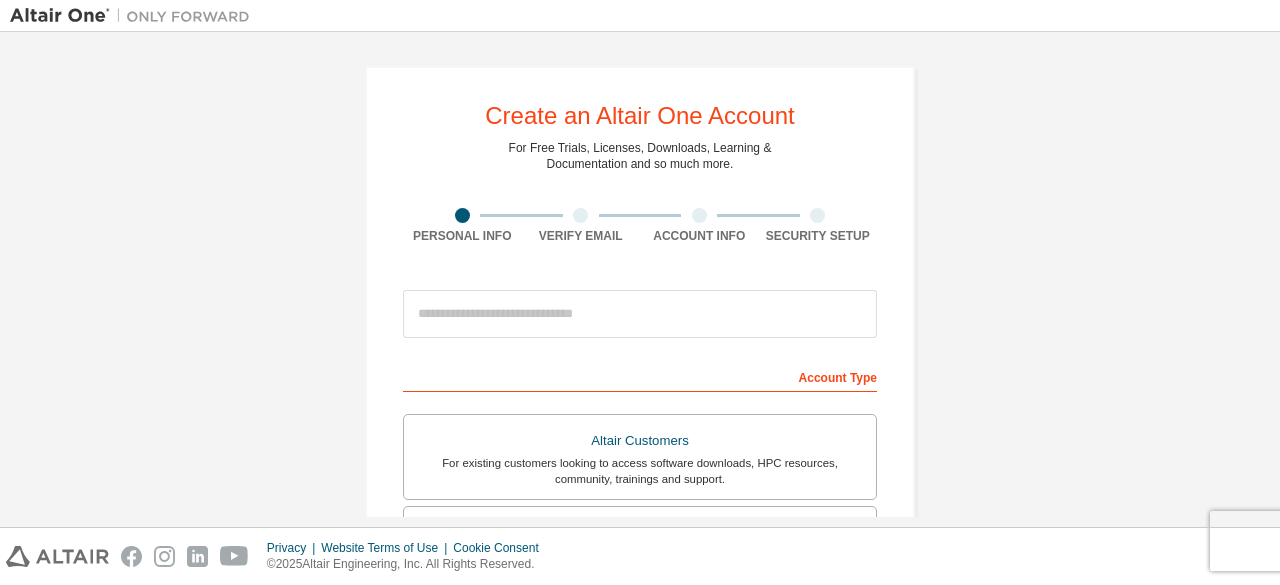 scroll, scrollTop: 0, scrollLeft: 0, axis: both 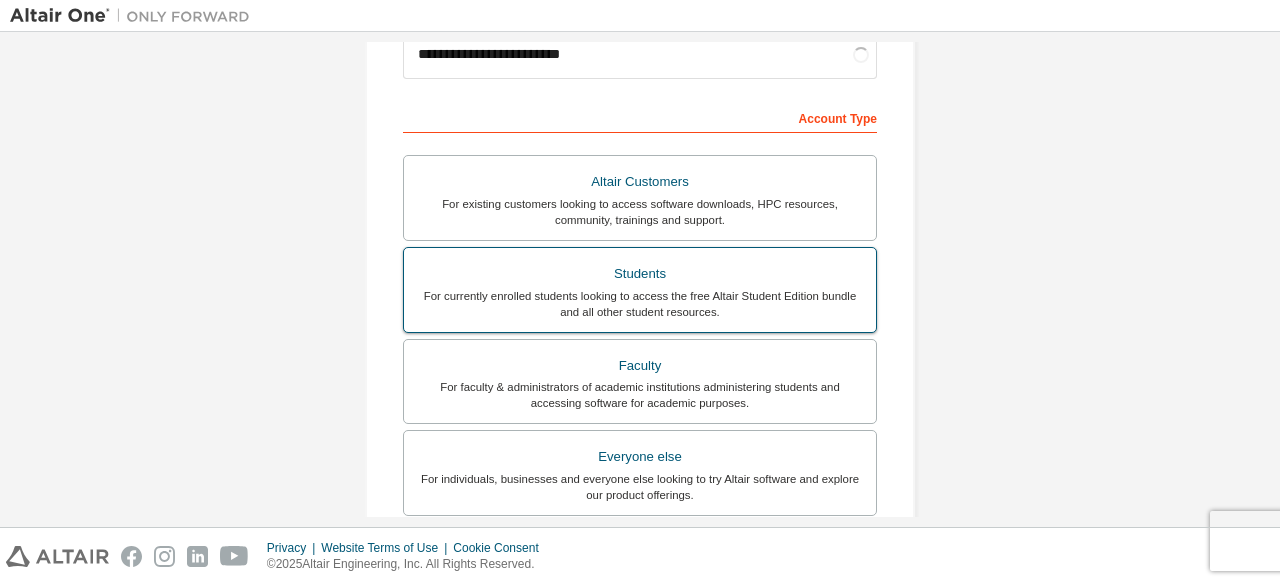 click on "For currently enrolled students looking to access the free Altair Student Edition bundle and all other student resources." at bounding box center (640, 304) 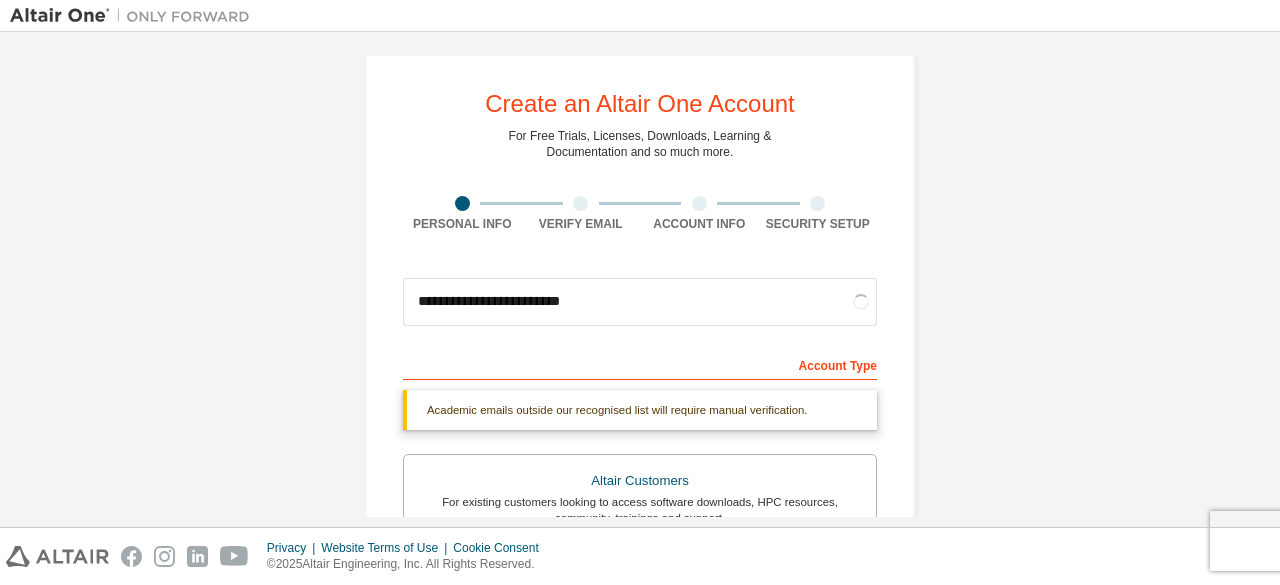 scroll, scrollTop: 11, scrollLeft: 0, axis: vertical 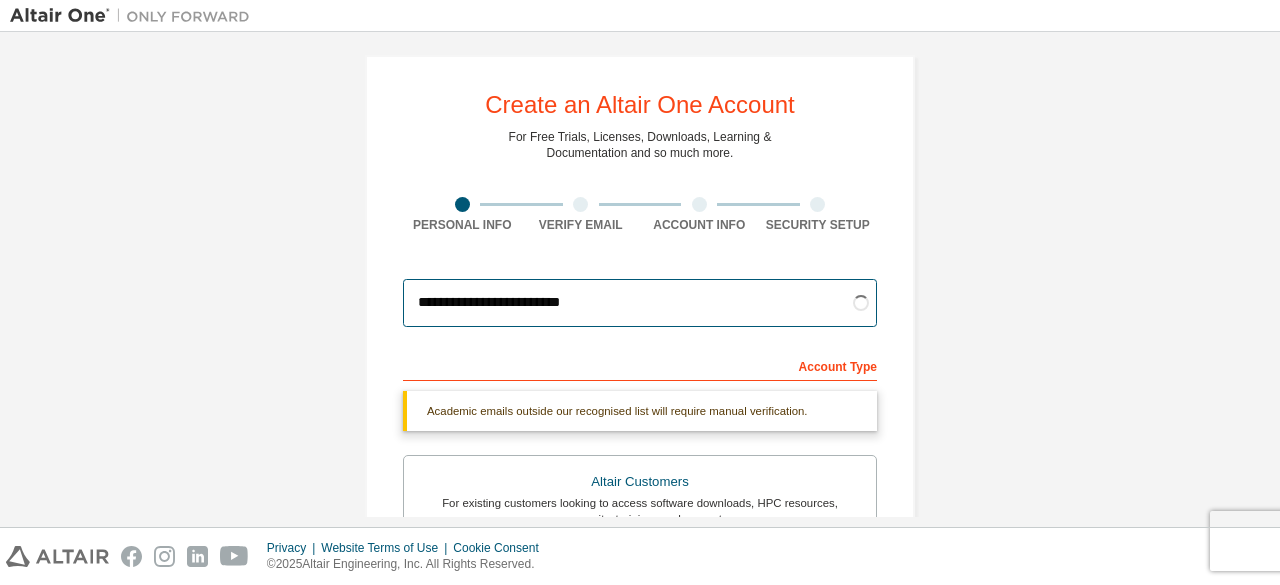 click on "**********" at bounding box center (640, 303) 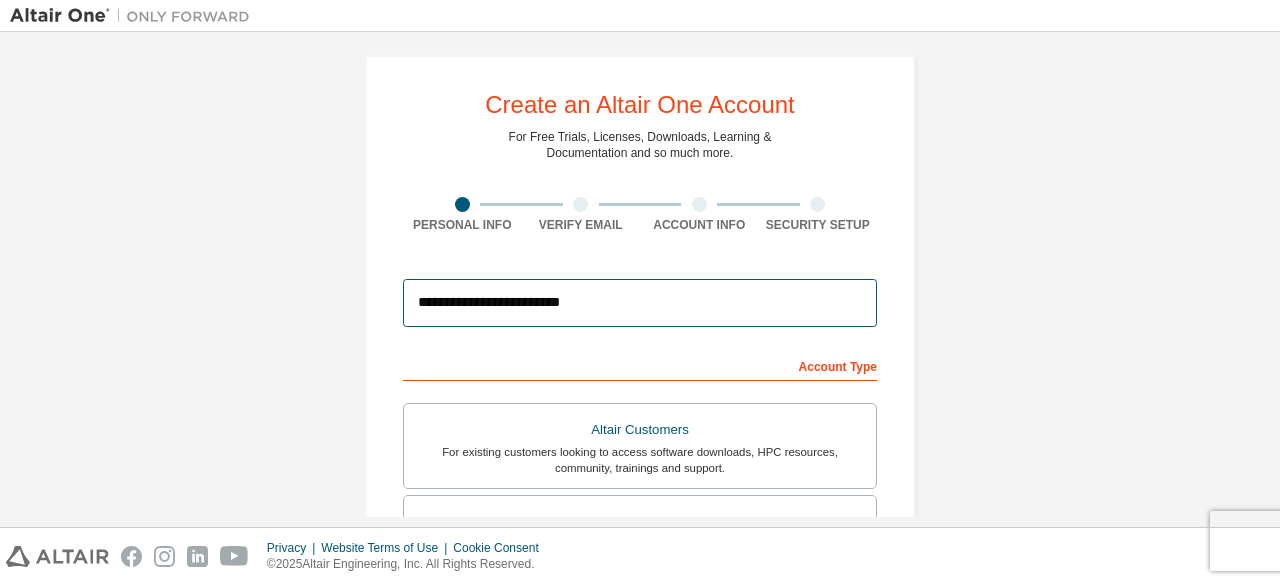 click on "**********" at bounding box center [640, 303] 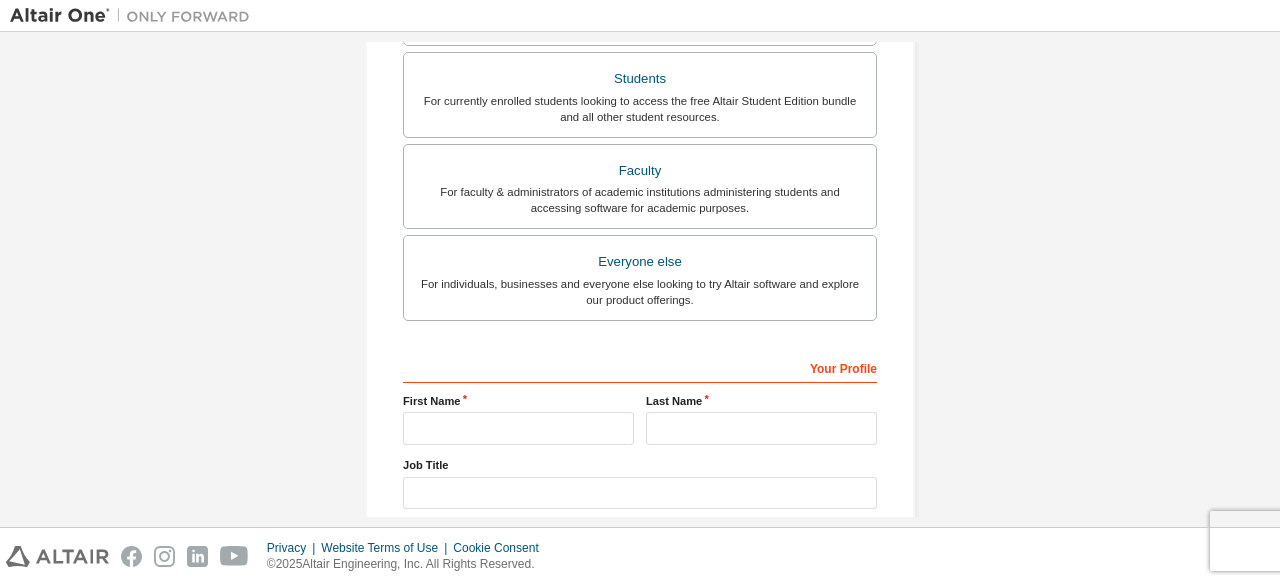 scroll, scrollTop: 578, scrollLeft: 0, axis: vertical 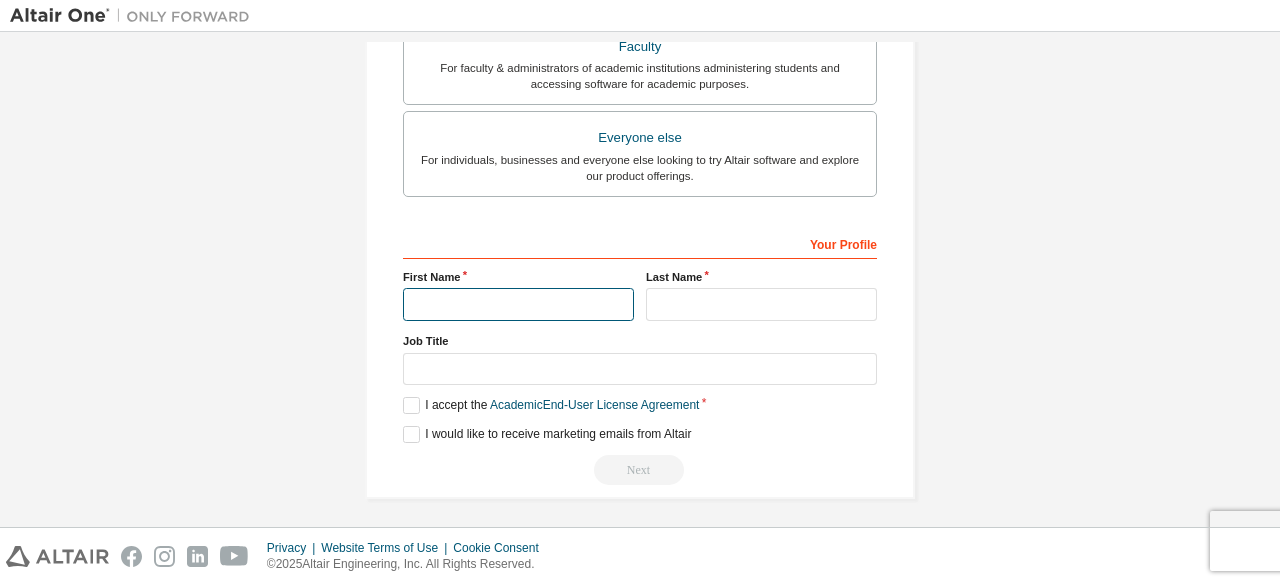 click at bounding box center (518, 304) 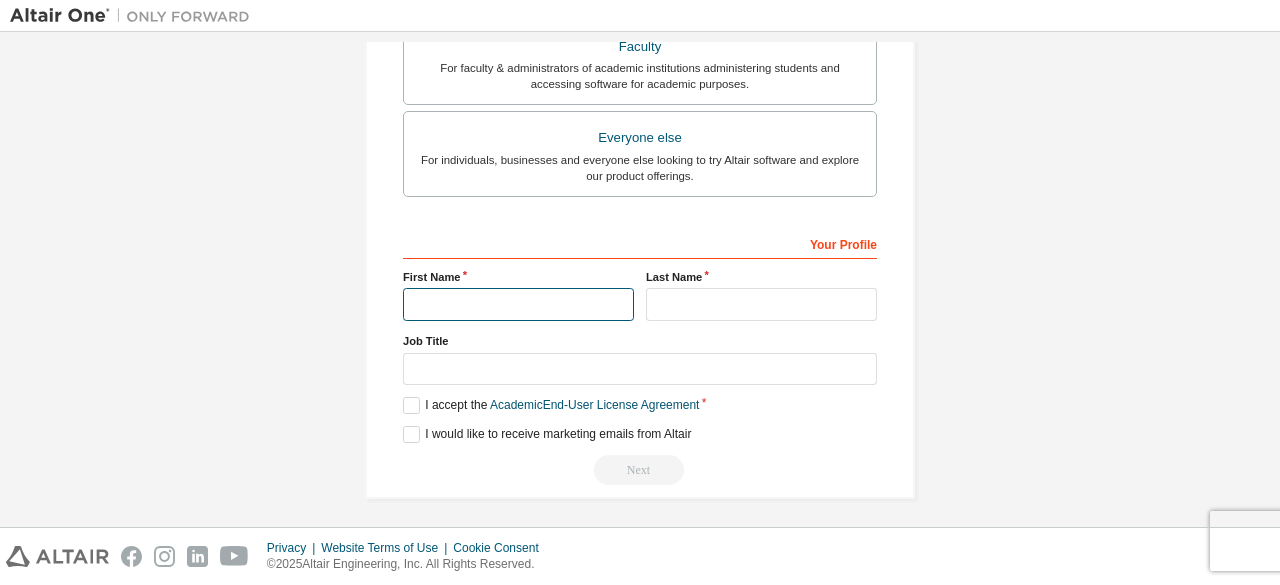 type on "*******" 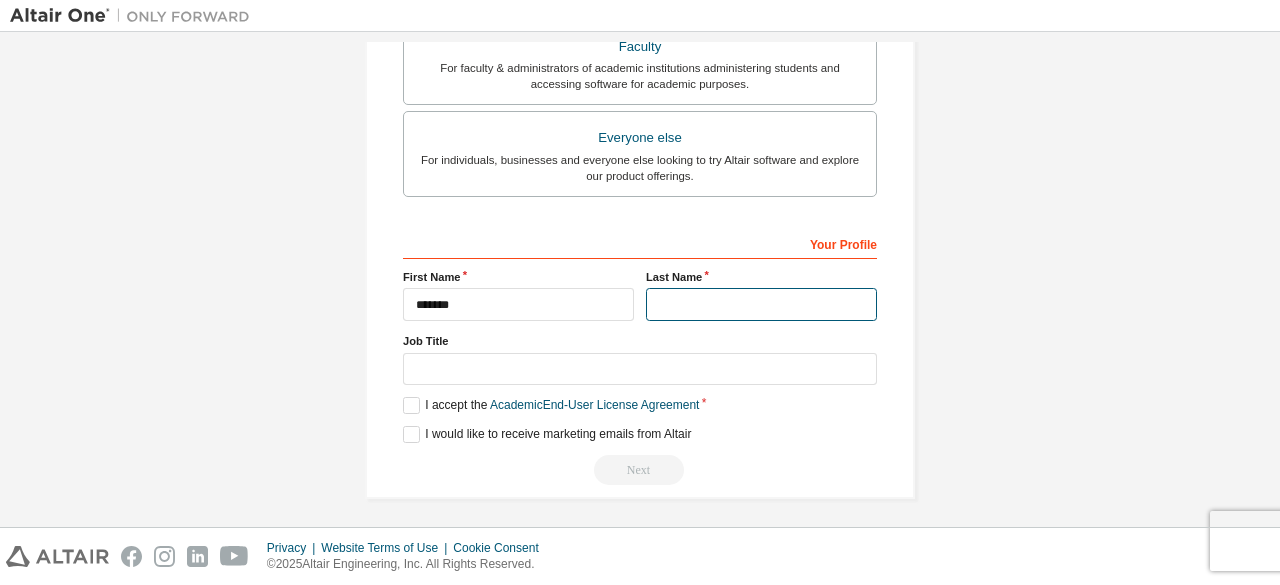 click at bounding box center [761, 304] 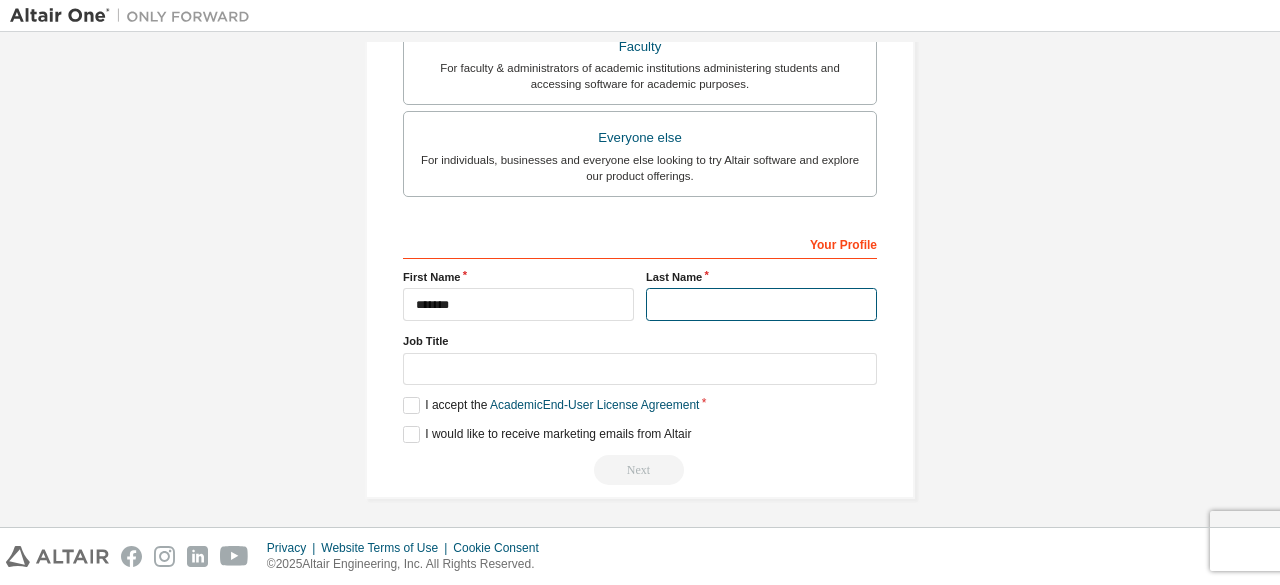 type on "***" 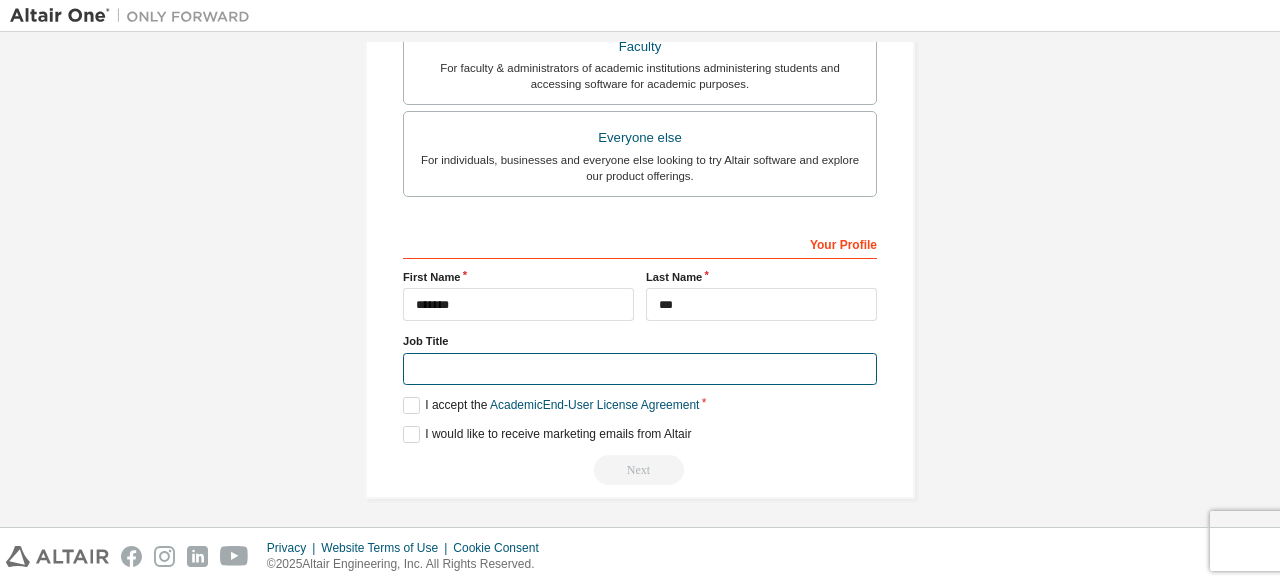 click at bounding box center (640, 369) 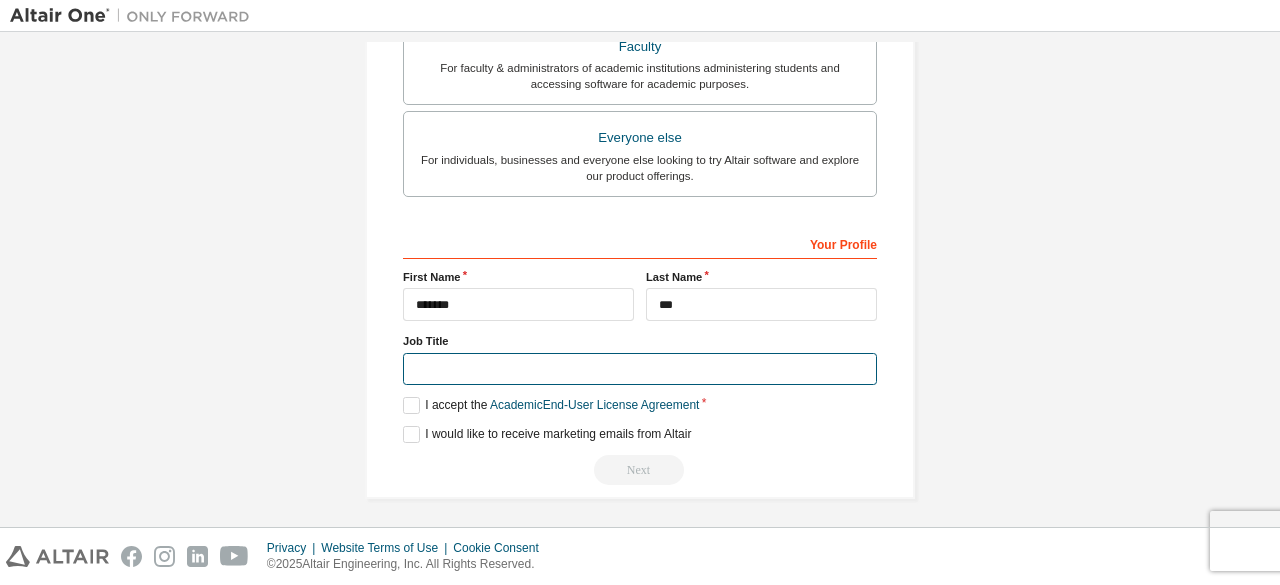 type on "*******" 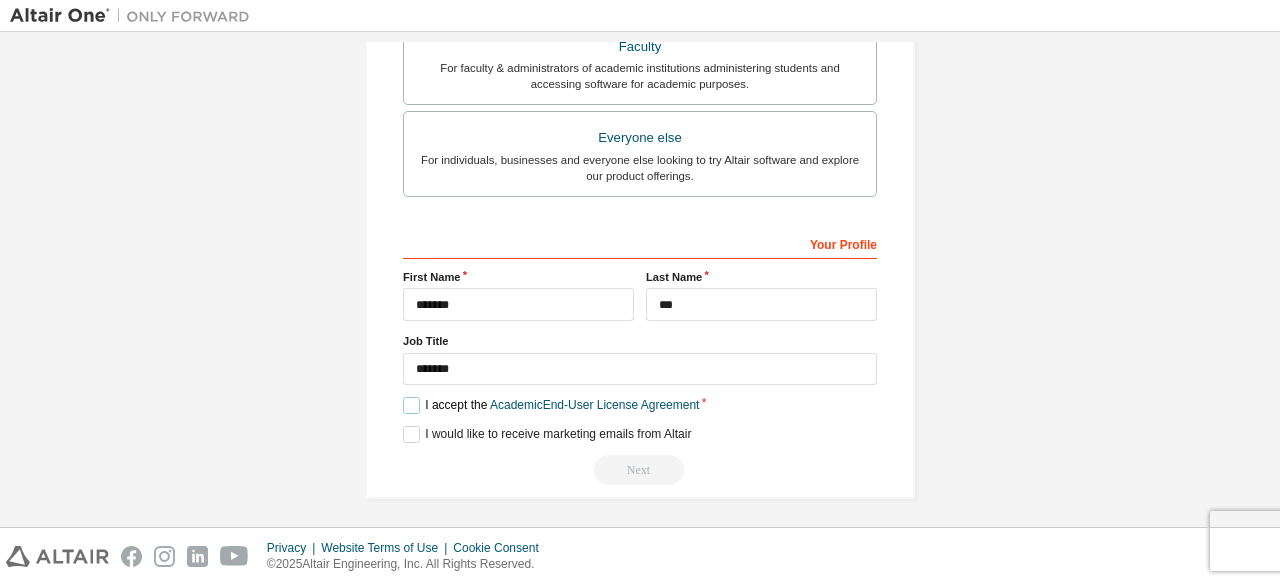 click on "I accept the   Academic   End-User License Agreement" at bounding box center (551, 405) 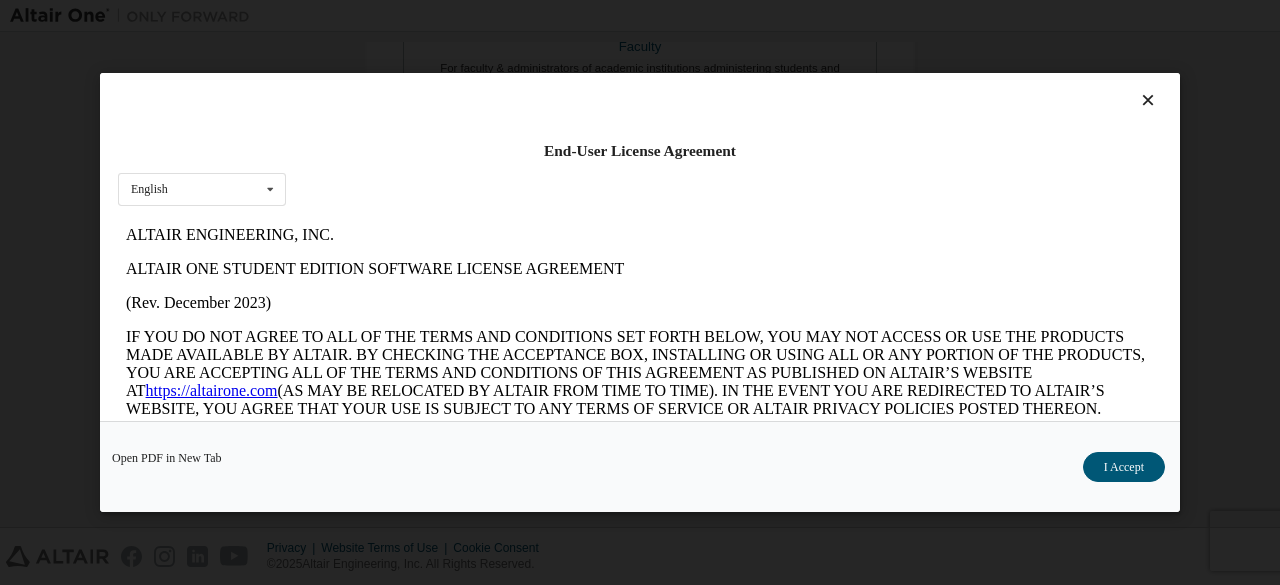scroll, scrollTop: 0, scrollLeft: 0, axis: both 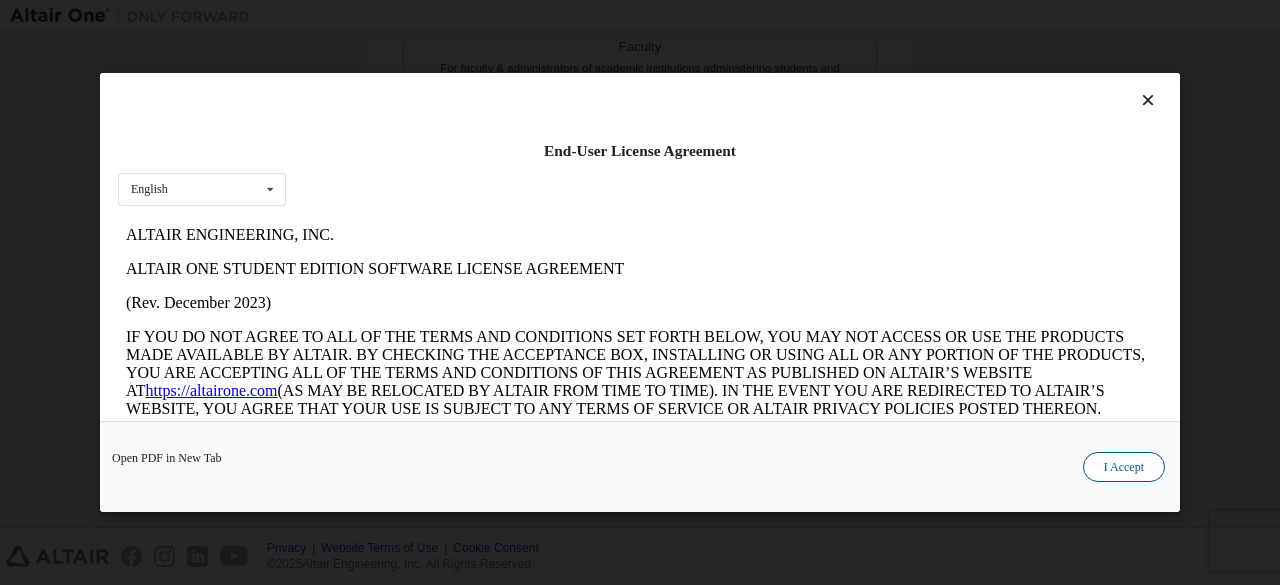 click on "I Accept" at bounding box center (1124, 467) 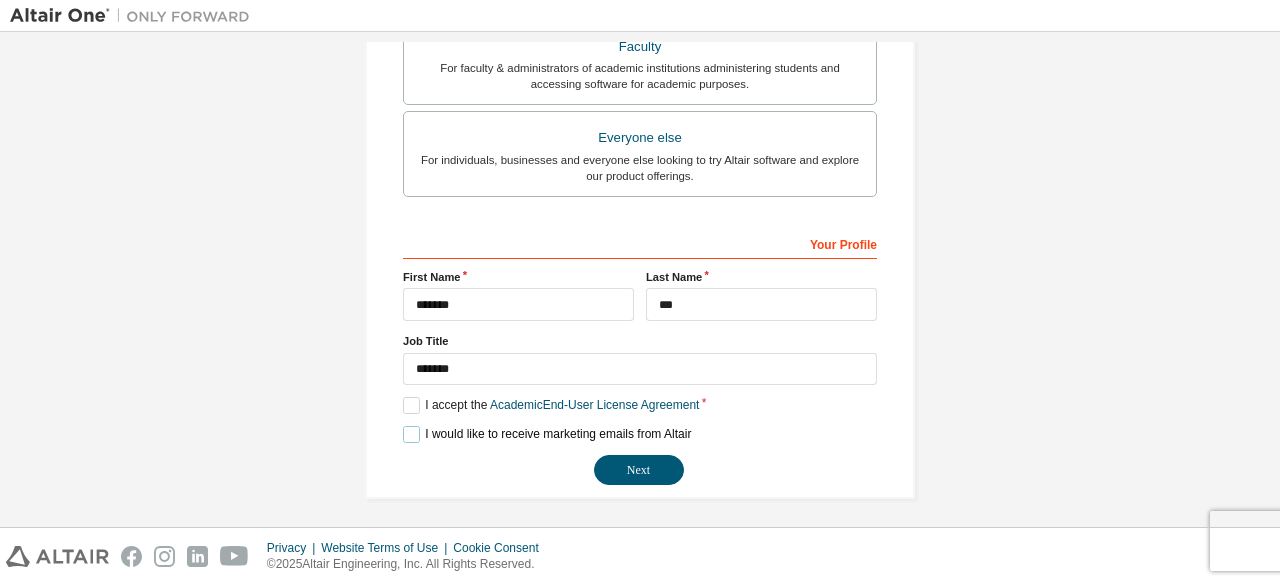 click on "I would like to receive marketing emails from Altair" at bounding box center [547, 434] 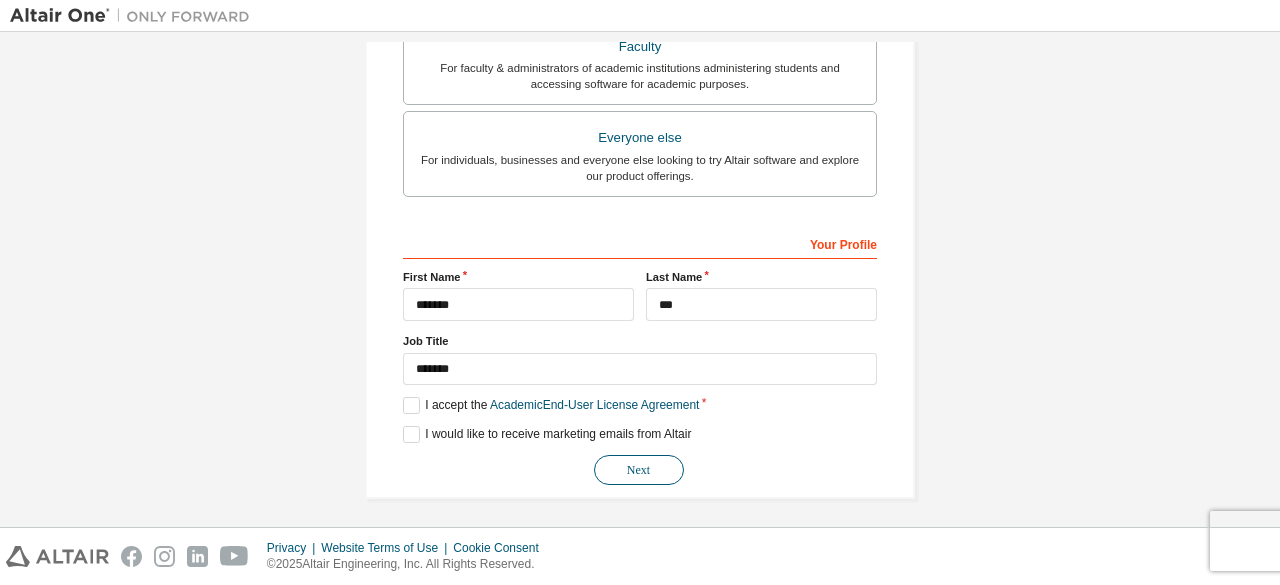 click on "Next" at bounding box center [639, 470] 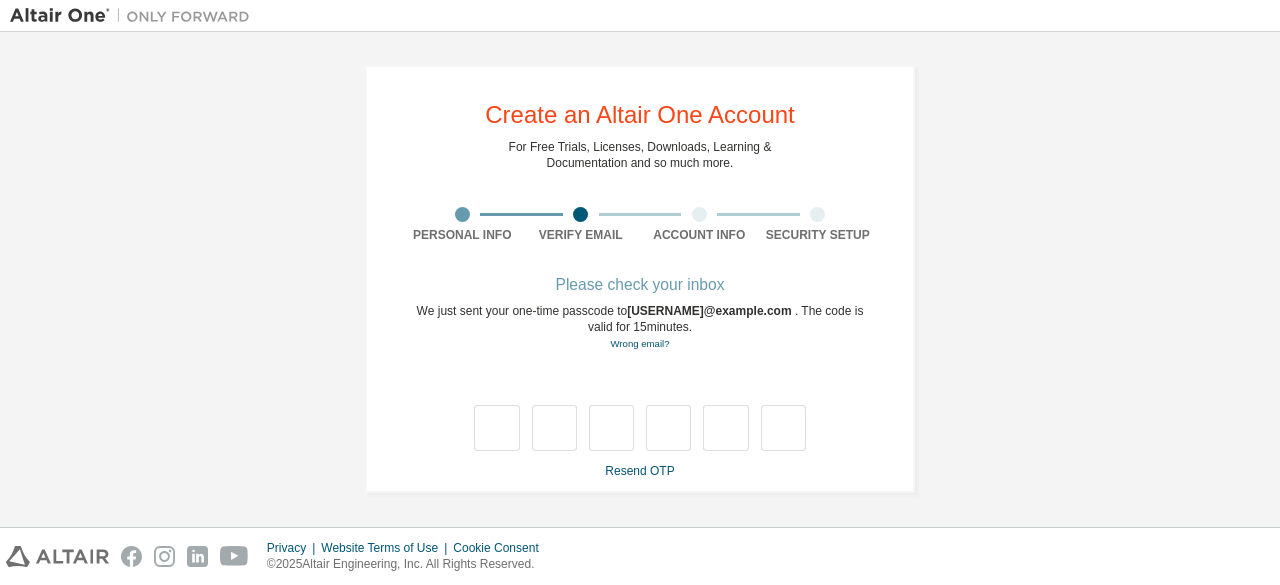 scroll, scrollTop: 0, scrollLeft: 0, axis: both 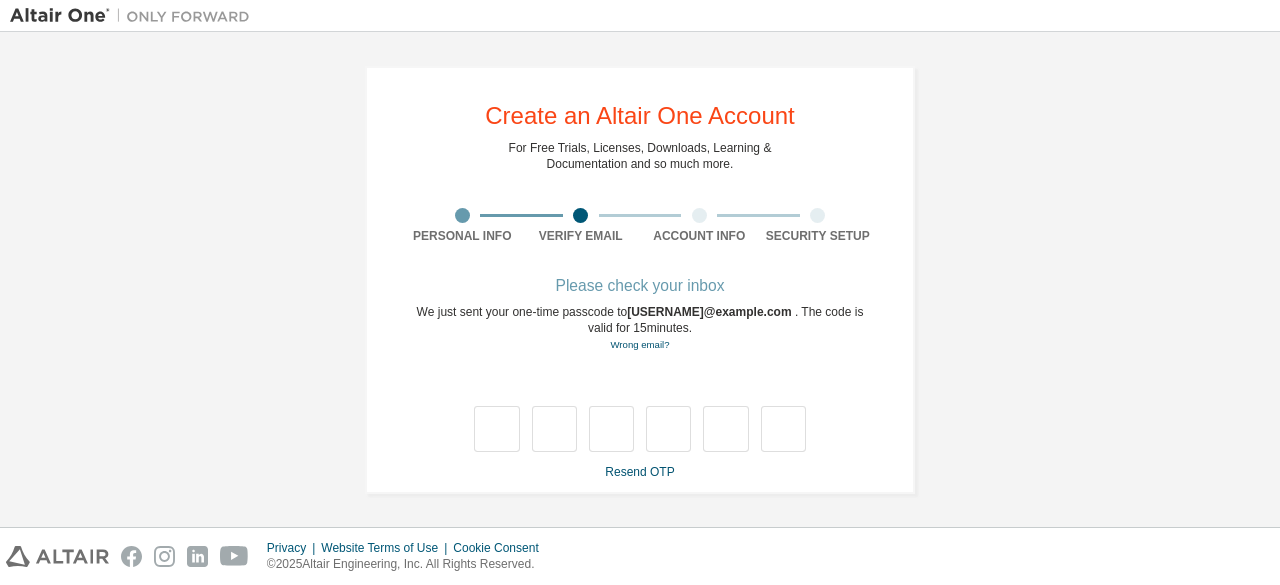 type on "*" 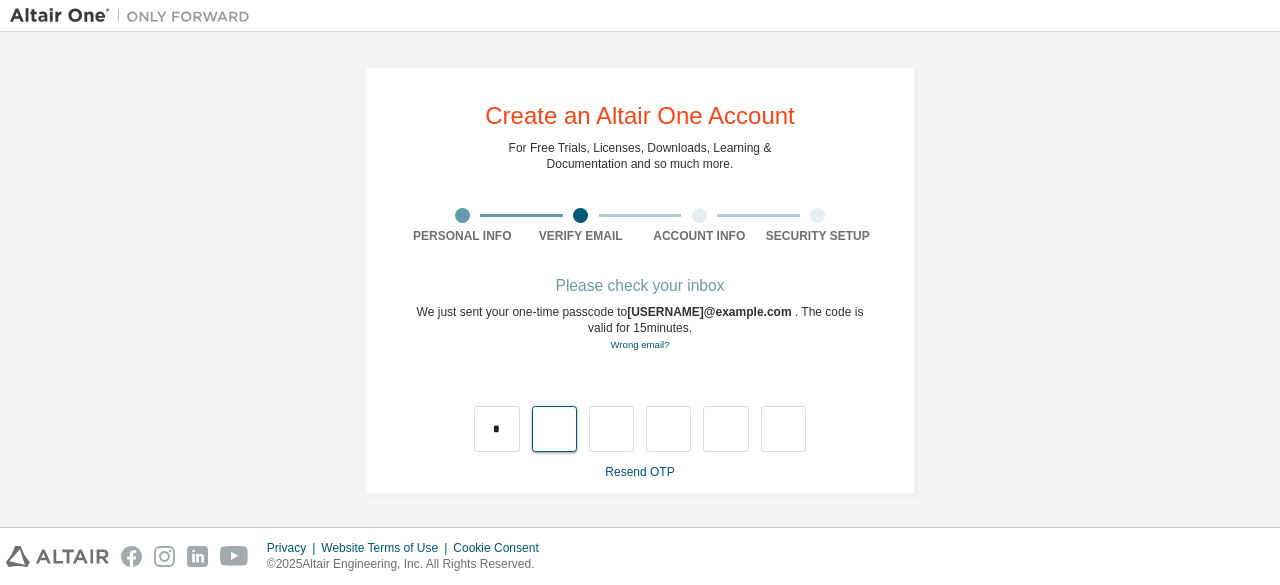 type on "*" 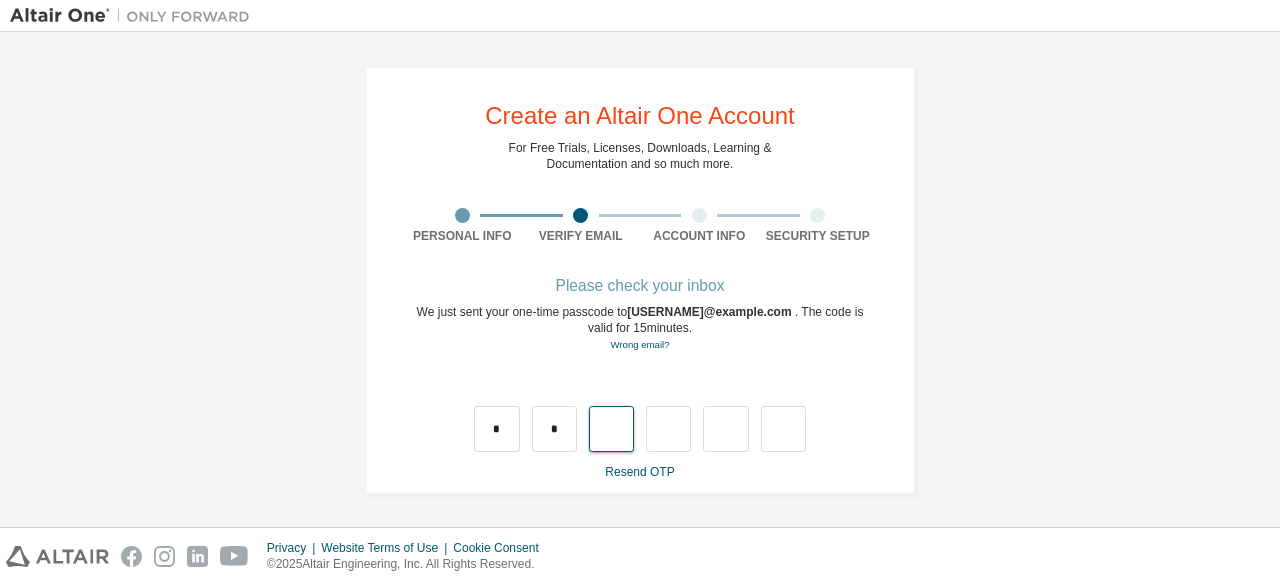 type on "*" 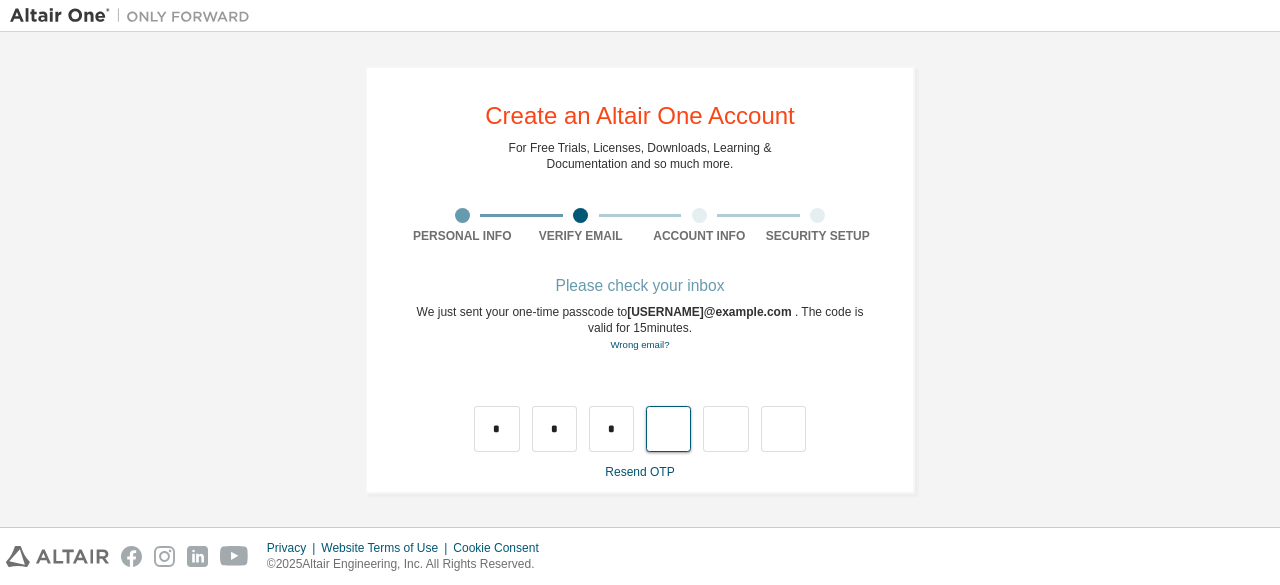 type on "*" 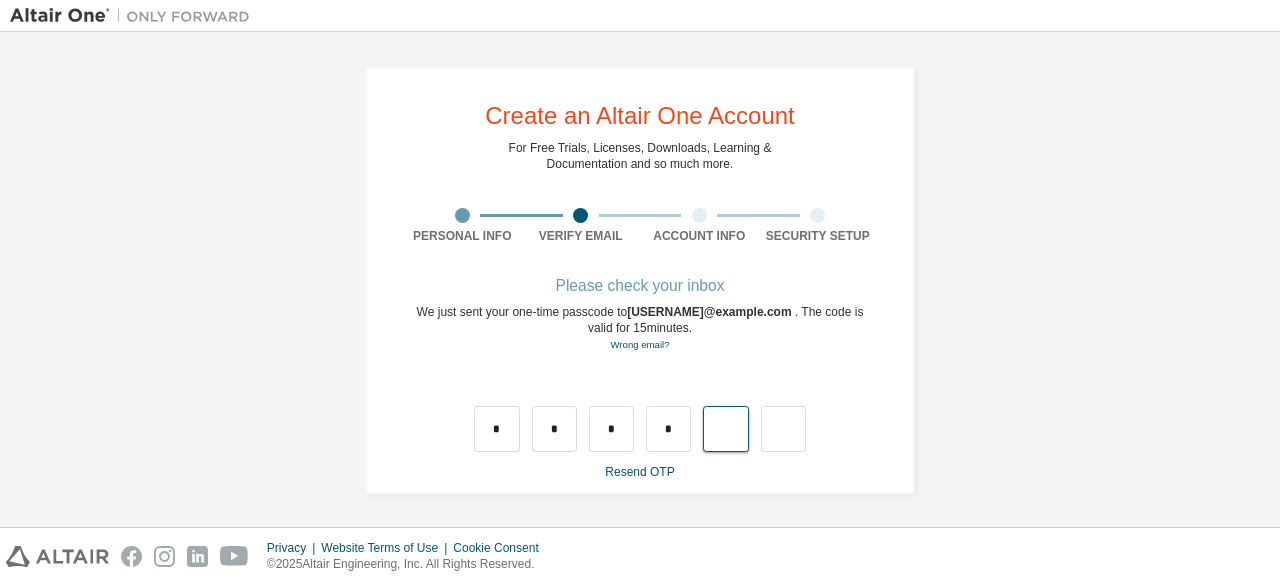 type on "*" 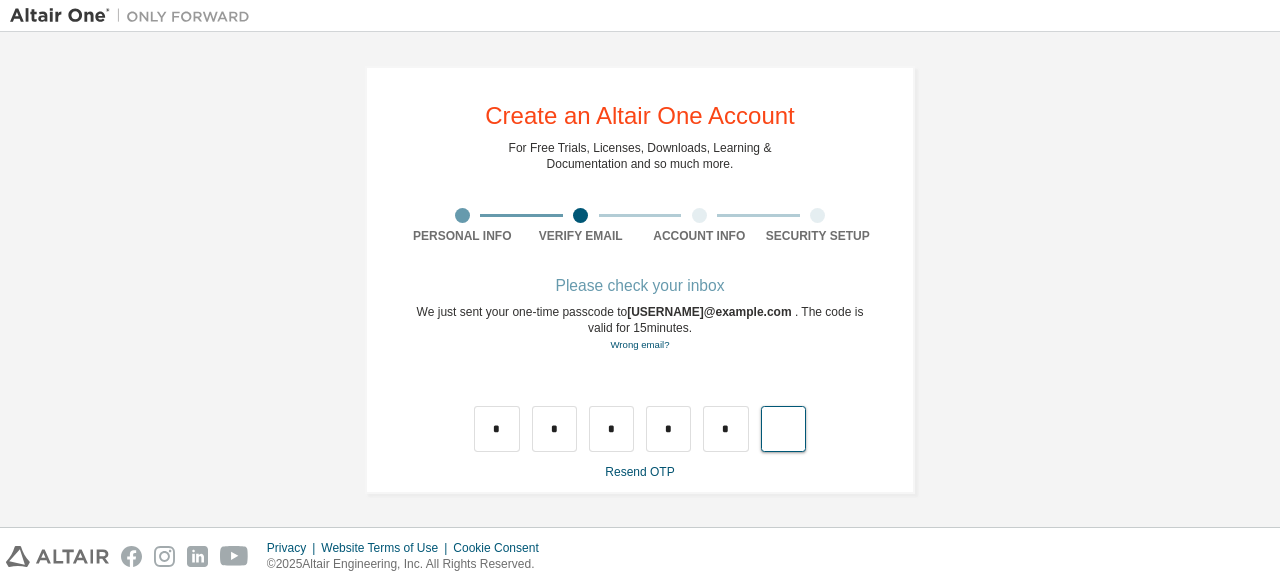 type on "*" 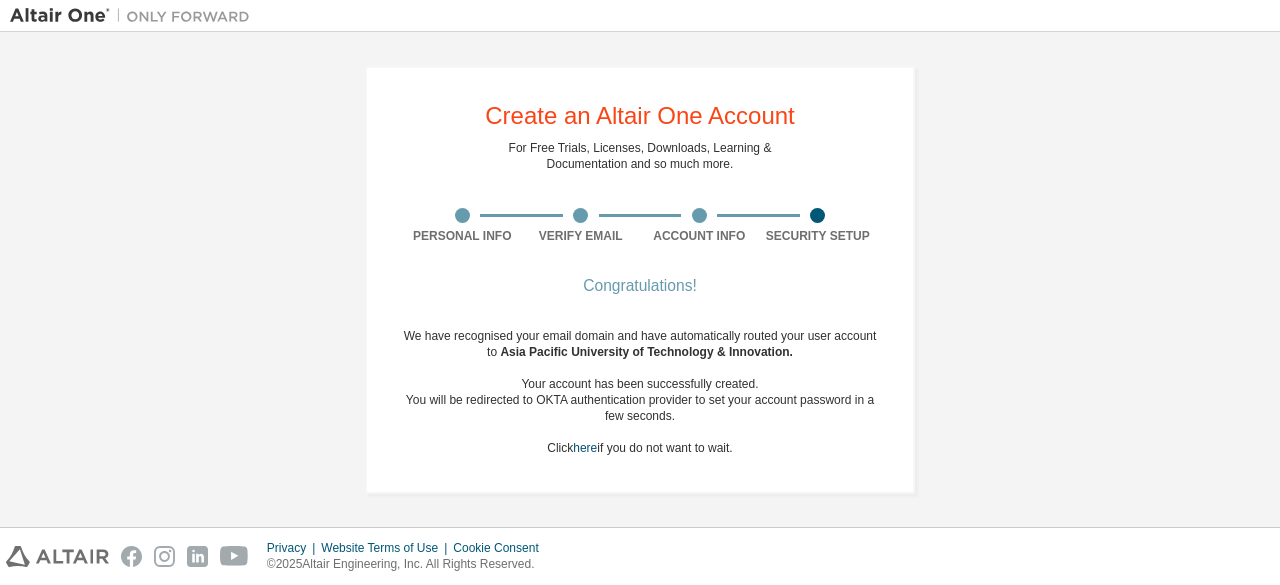 scroll, scrollTop: 0, scrollLeft: 0, axis: both 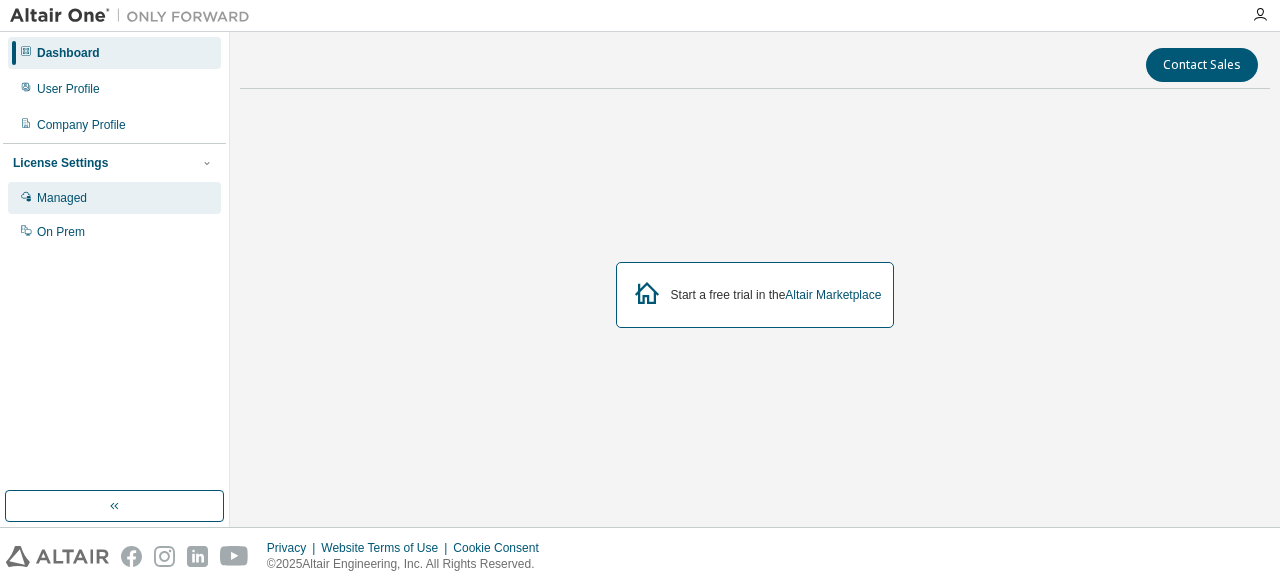 click on "Managed" at bounding box center [114, 198] 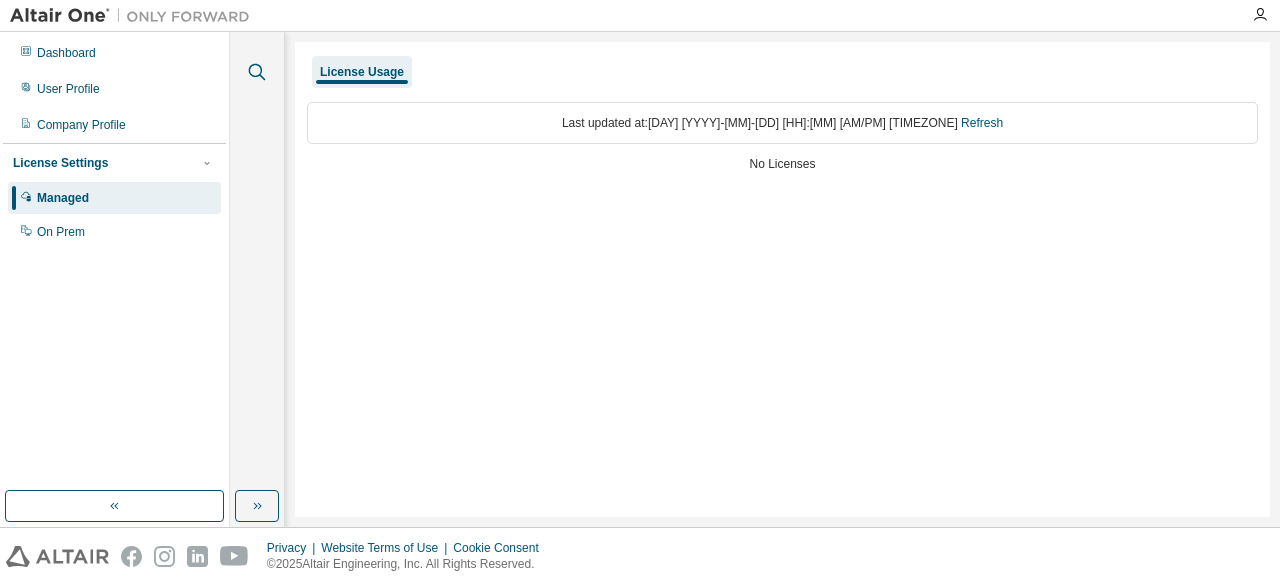click at bounding box center (257, 72) 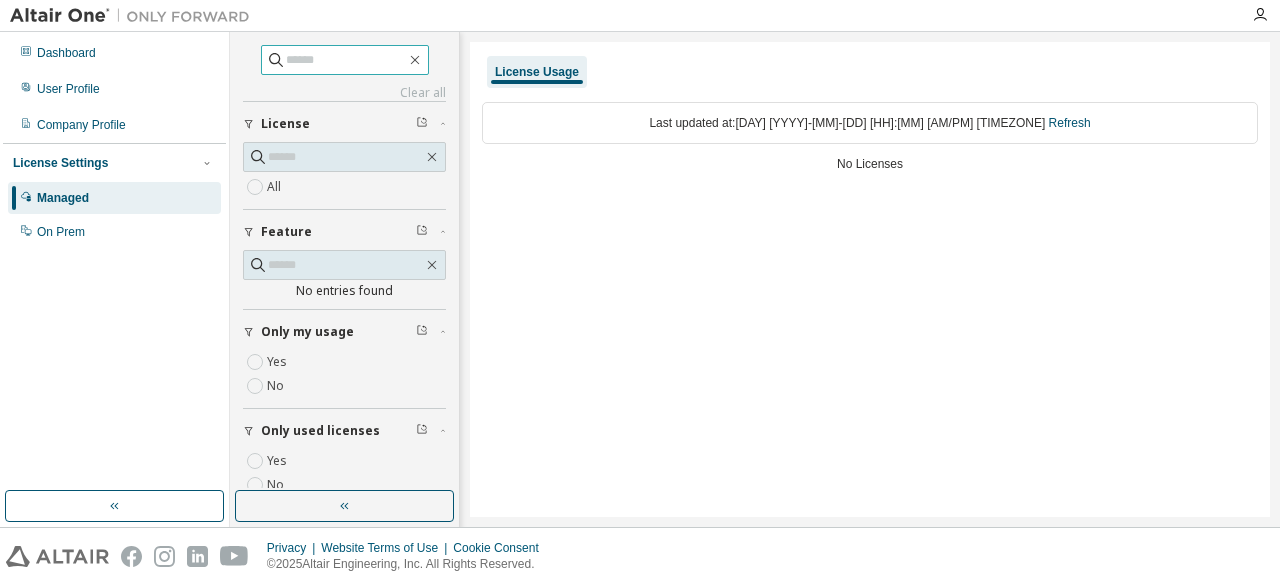 click at bounding box center (346, 60) 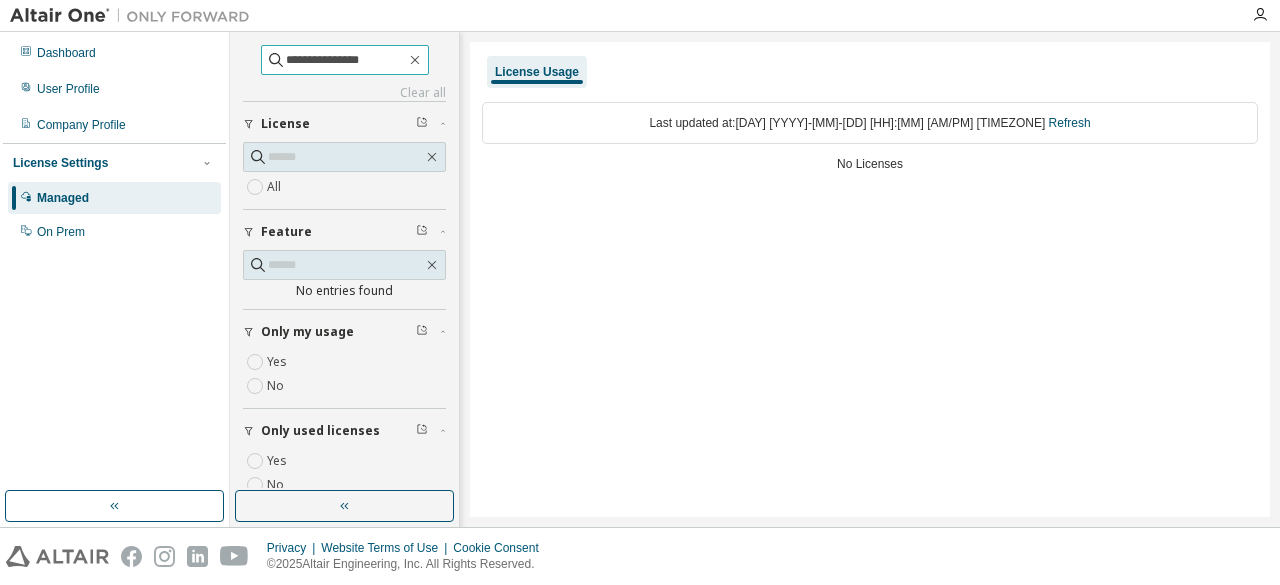 type on "**********" 